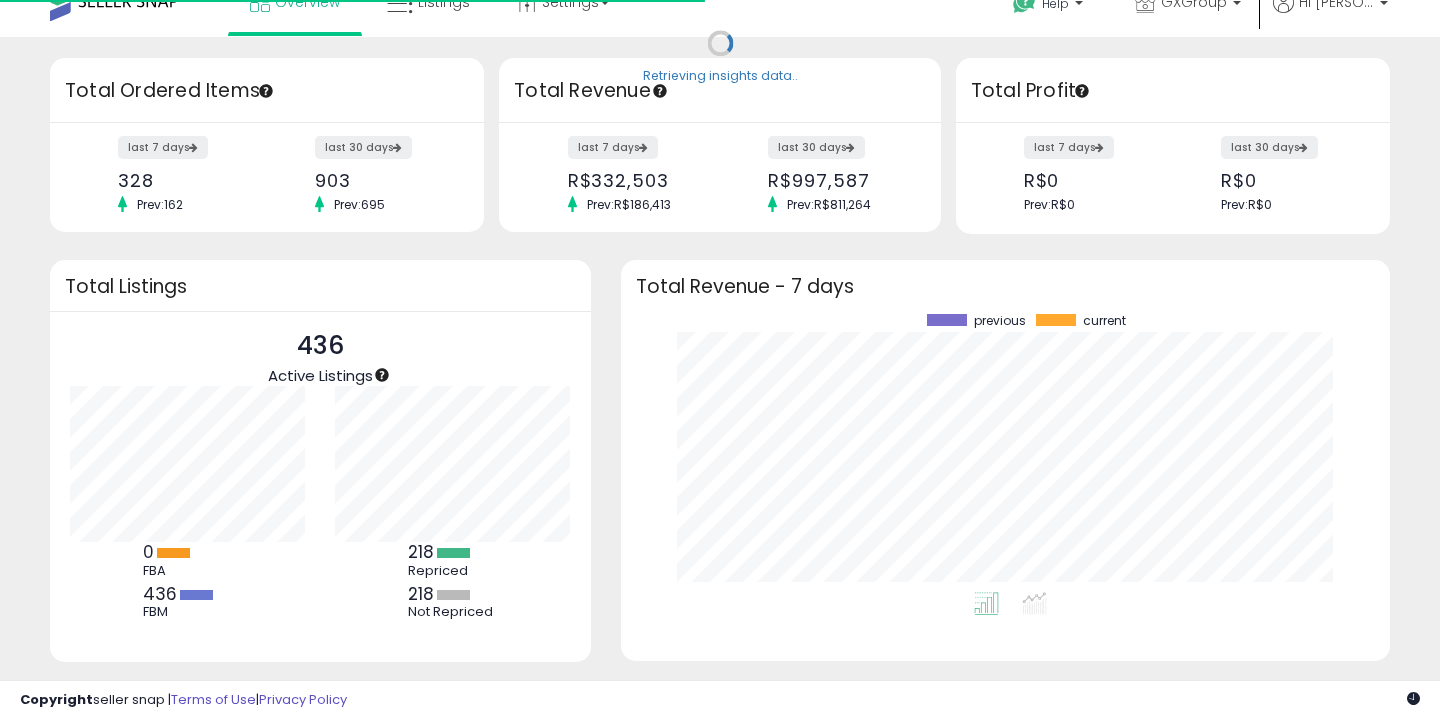scroll, scrollTop: 46, scrollLeft: 0, axis: vertical 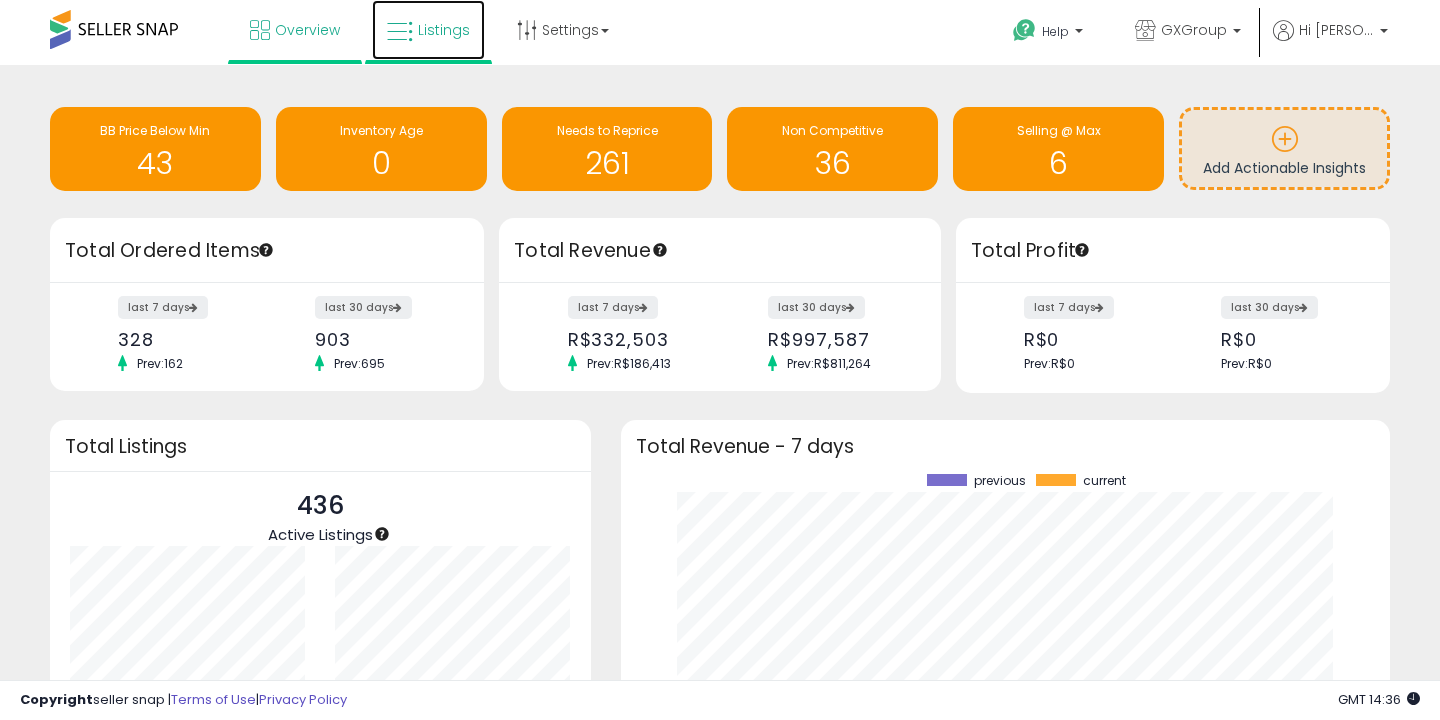 click on "Listings" at bounding box center [444, 30] 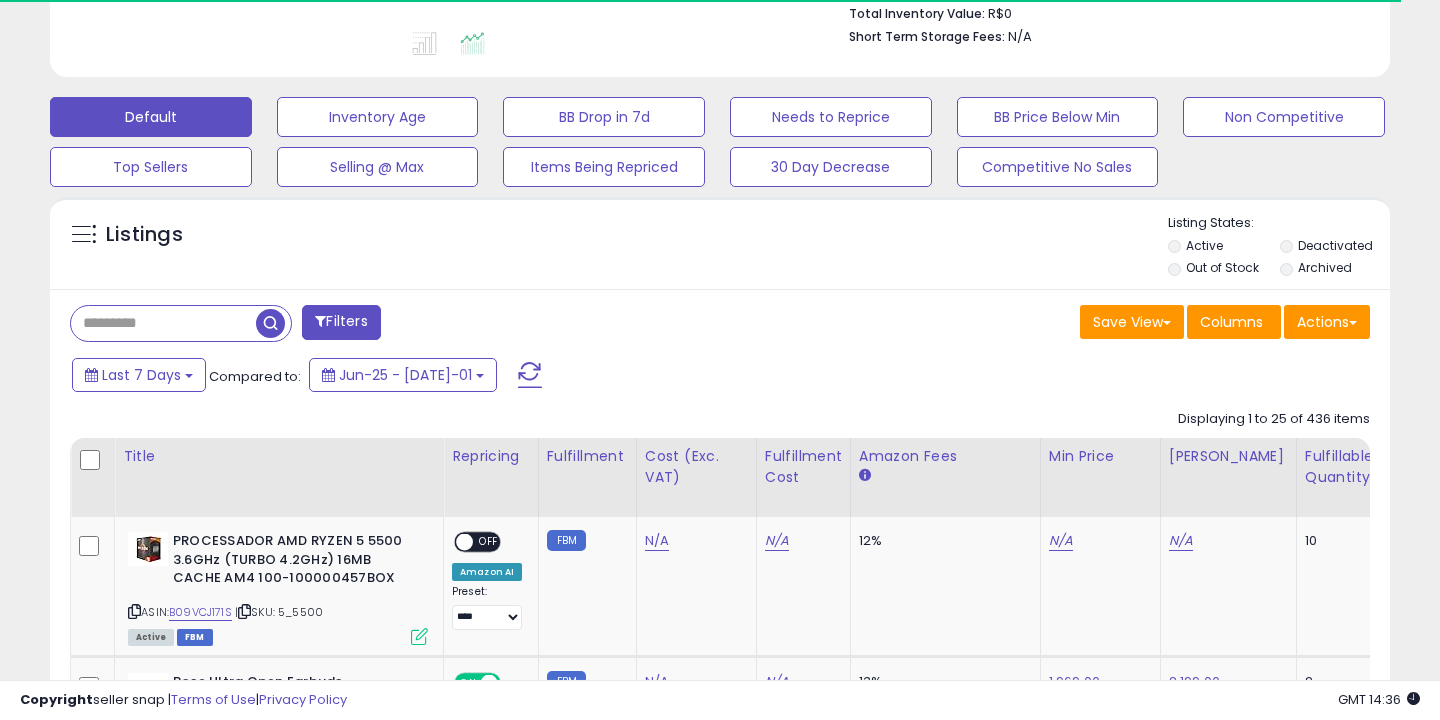scroll, scrollTop: 618, scrollLeft: 0, axis: vertical 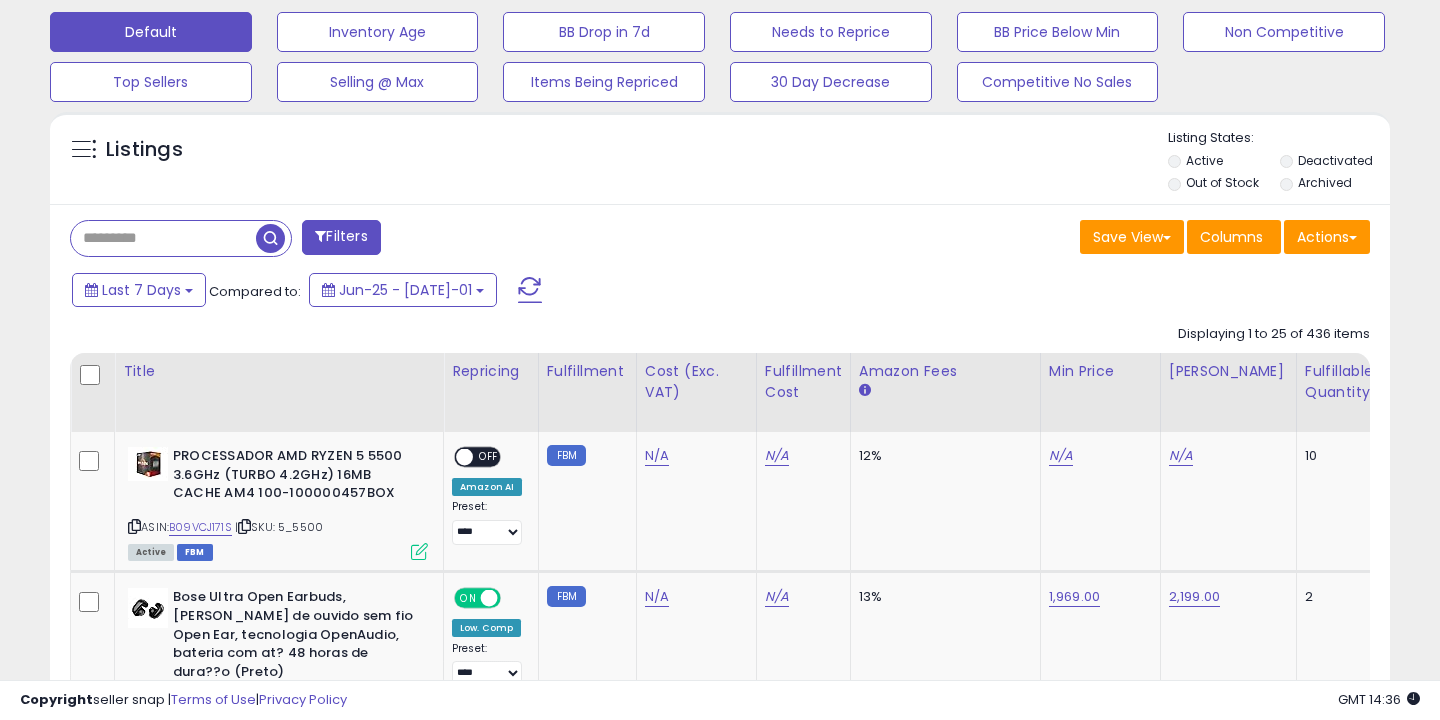 click at bounding box center [163, 238] 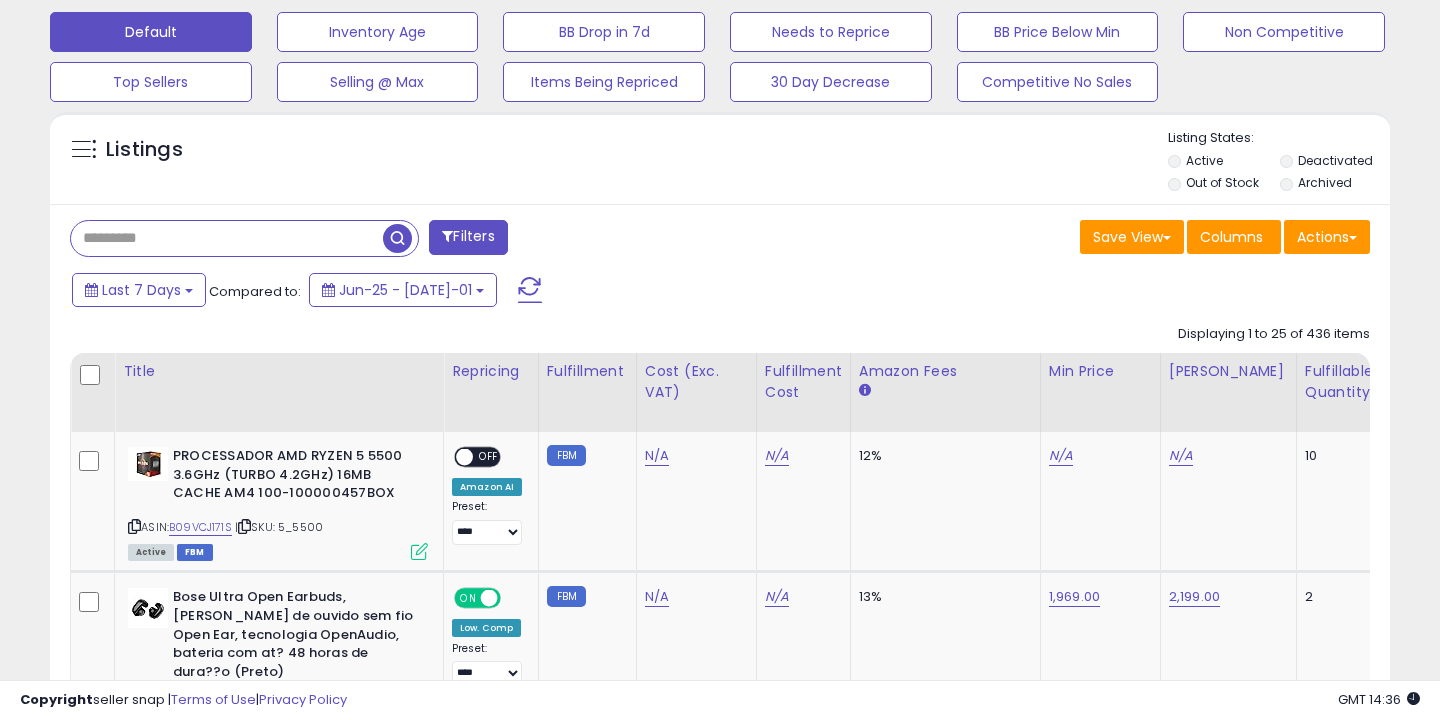 paste on "**********" 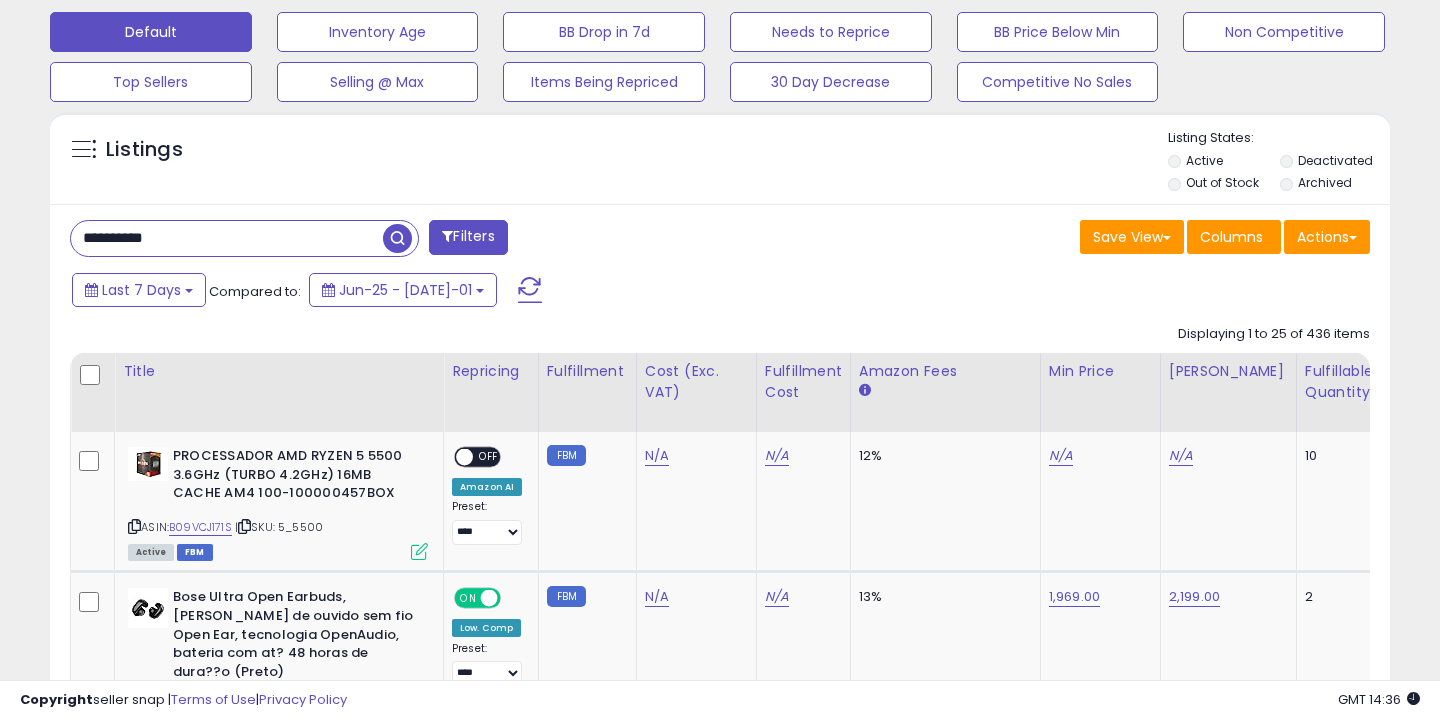 type on "**********" 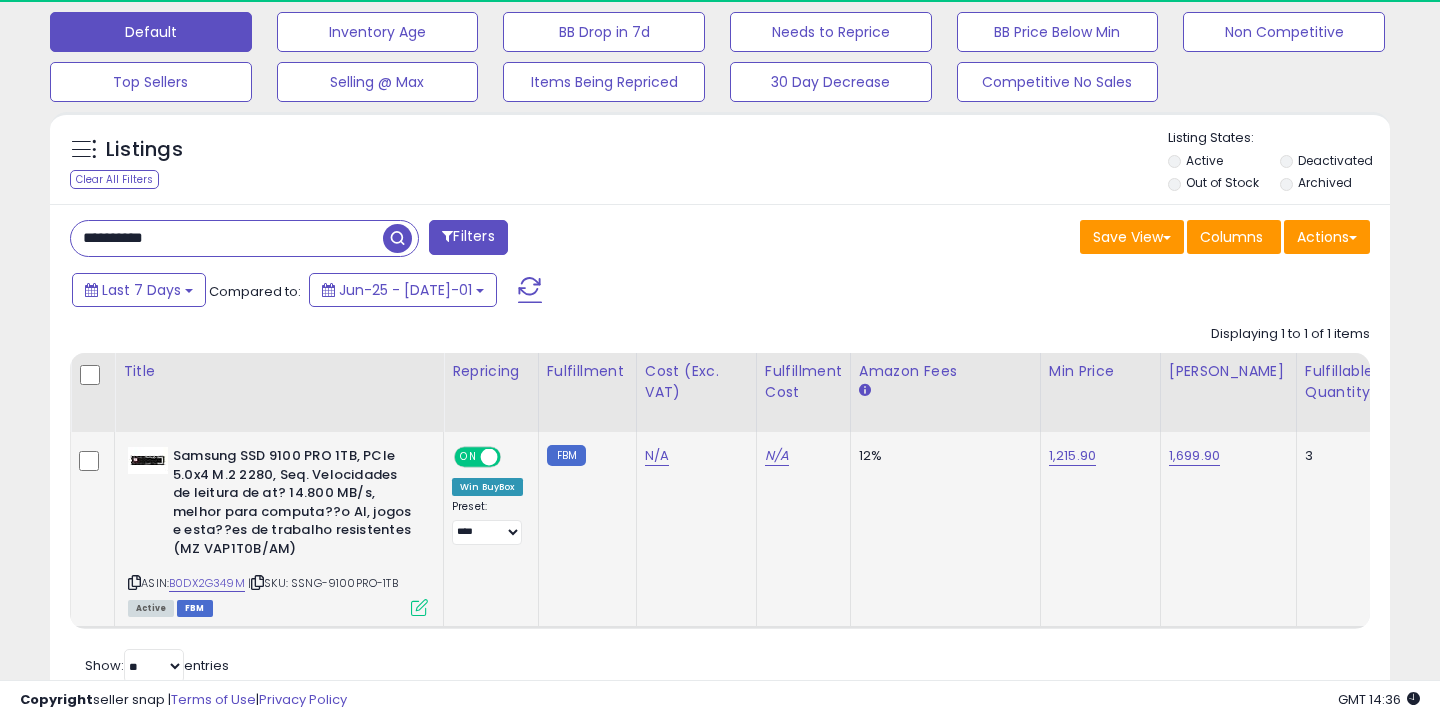 scroll, scrollTop: 999590, scrollLeft: 999224, axis: both 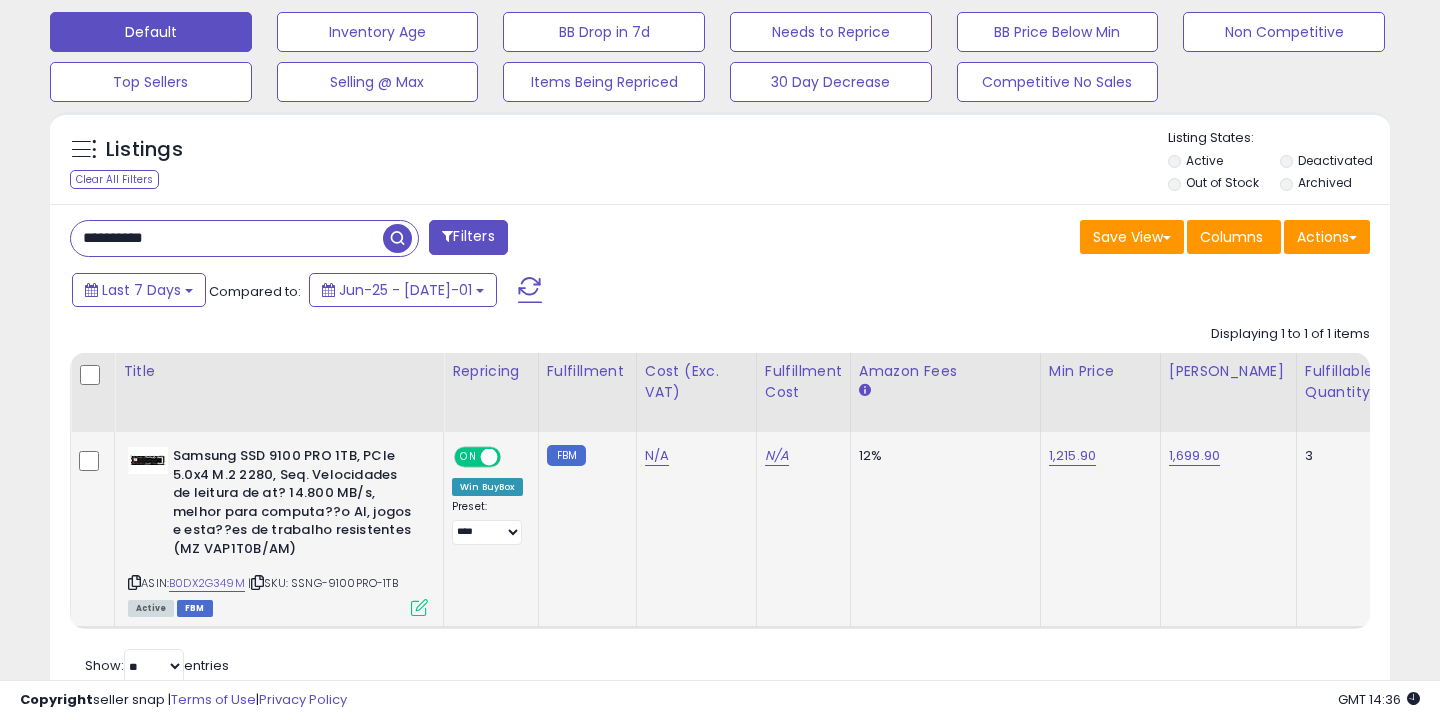 click on "ASIN:  B0DX2G349M    |   SKU: SSNG-9100PRO-1TB Active FBM" at bounding box center [278, 530] 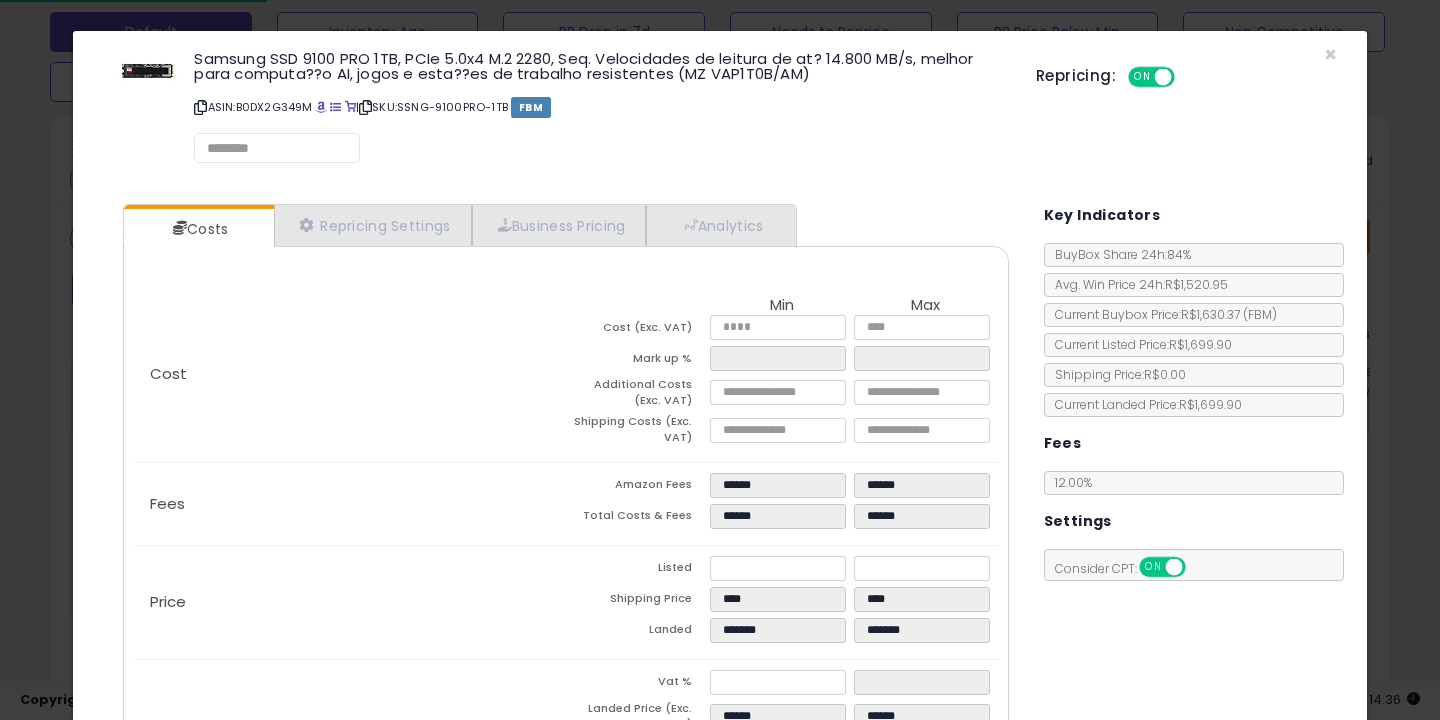 select on "******" 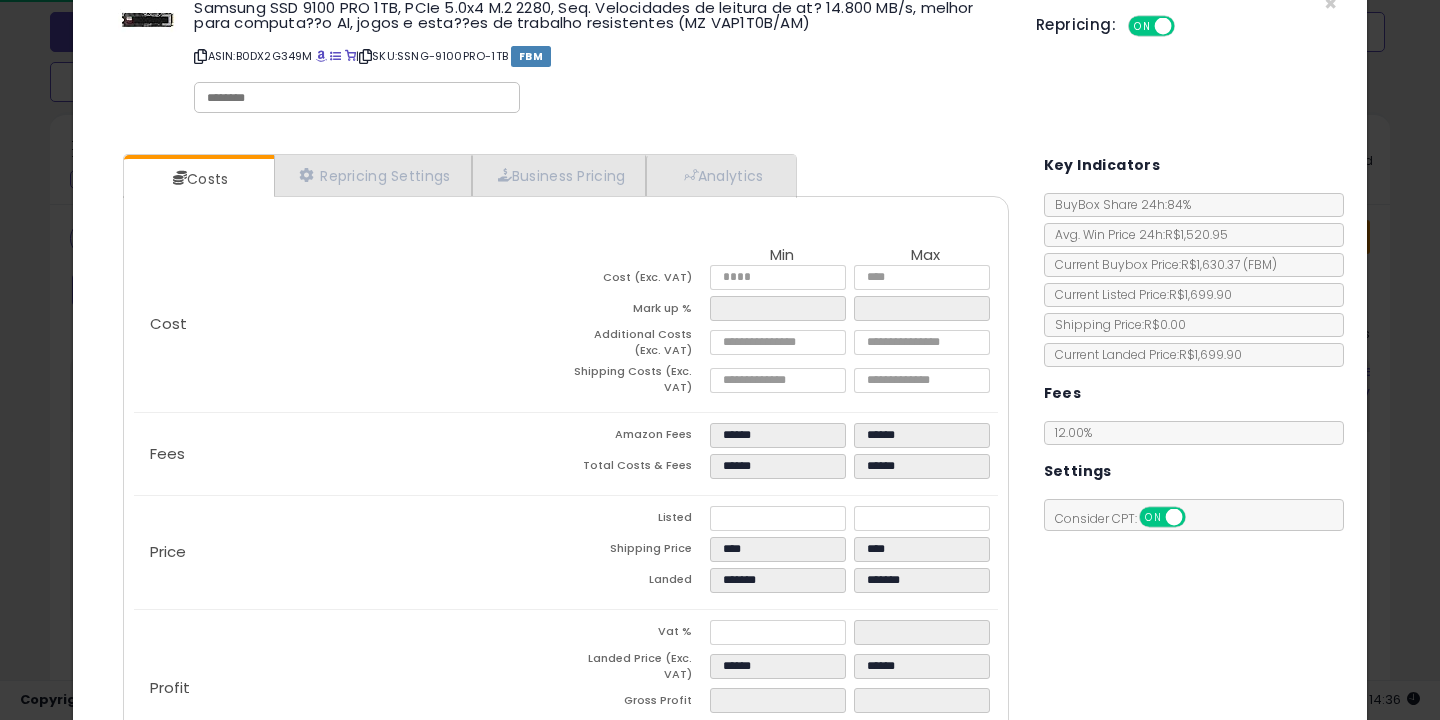 scroll, scrollTop: 25, scrollLeft: 0, axis: vertical 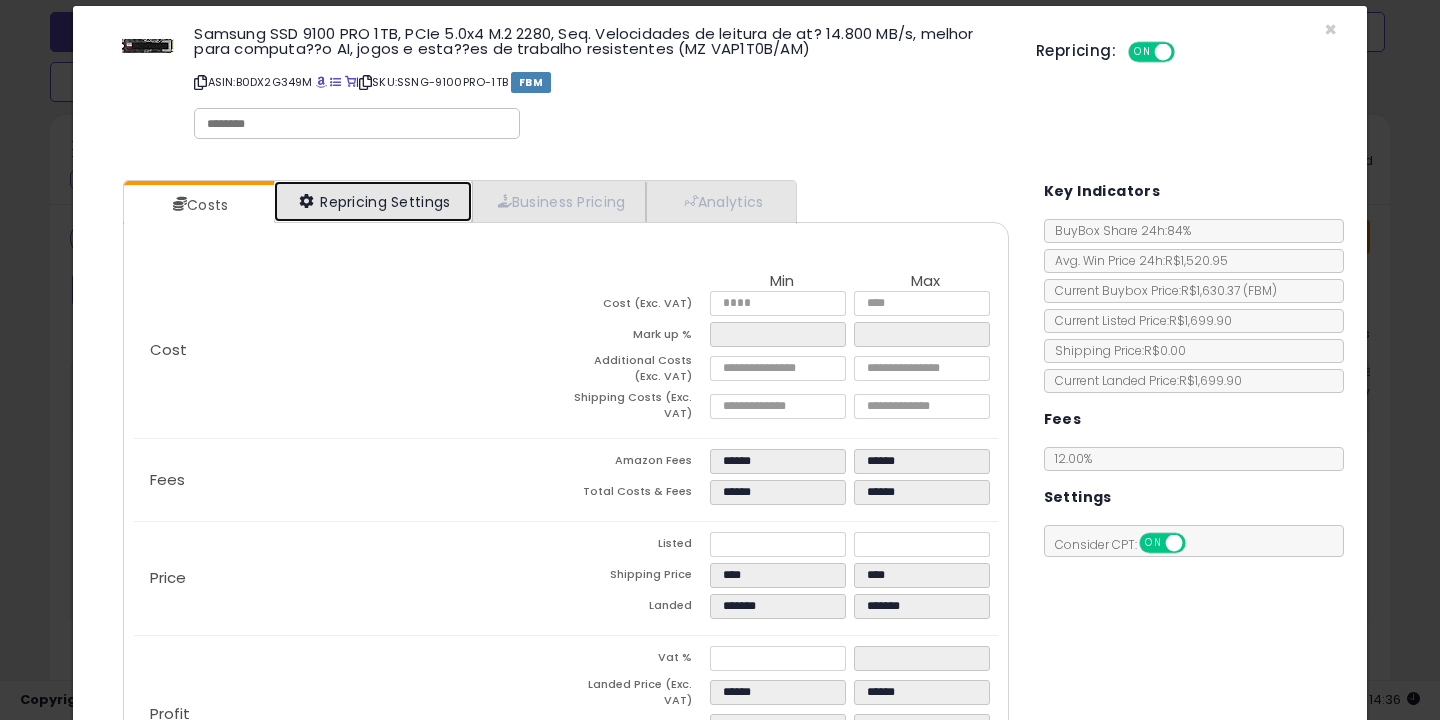 click on "Repricing Settings" at bounding box center (373, 201) 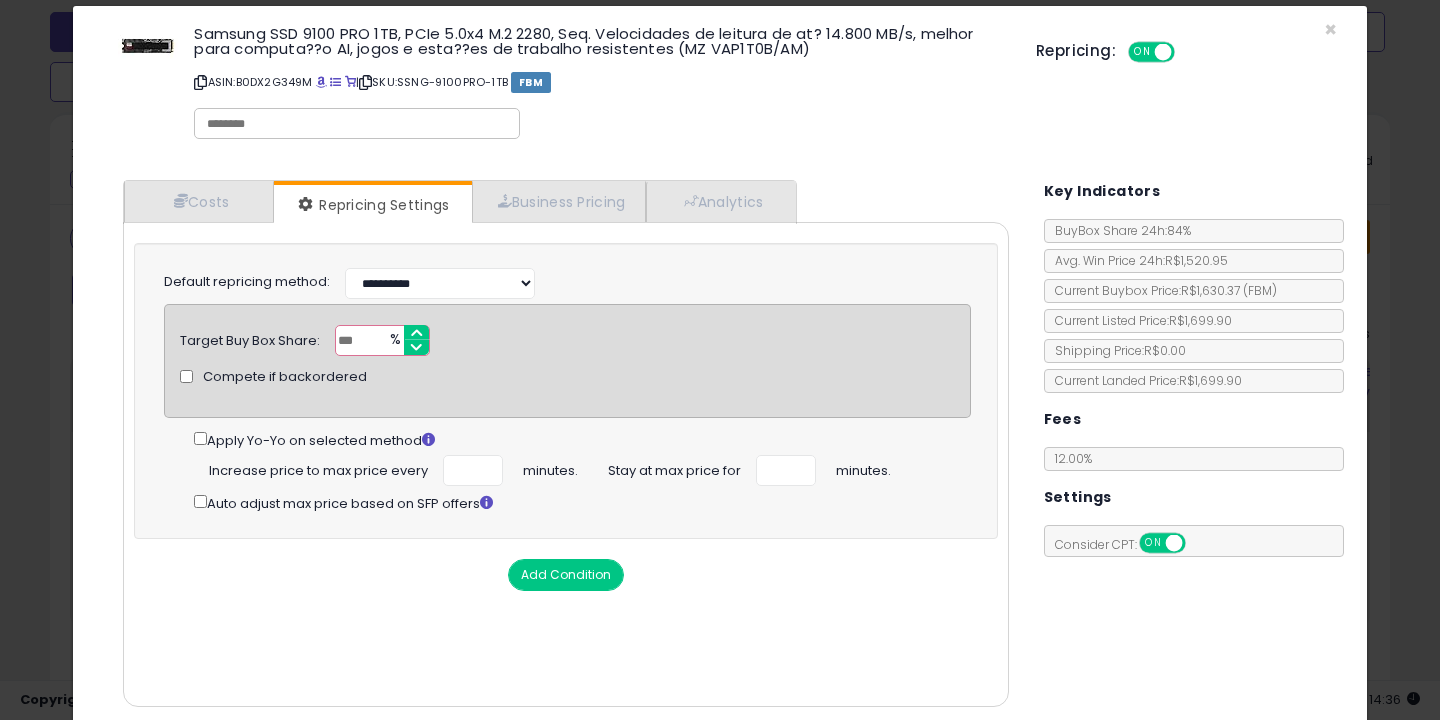 click on "Repricing Settings" at bounding box center (373, 203) 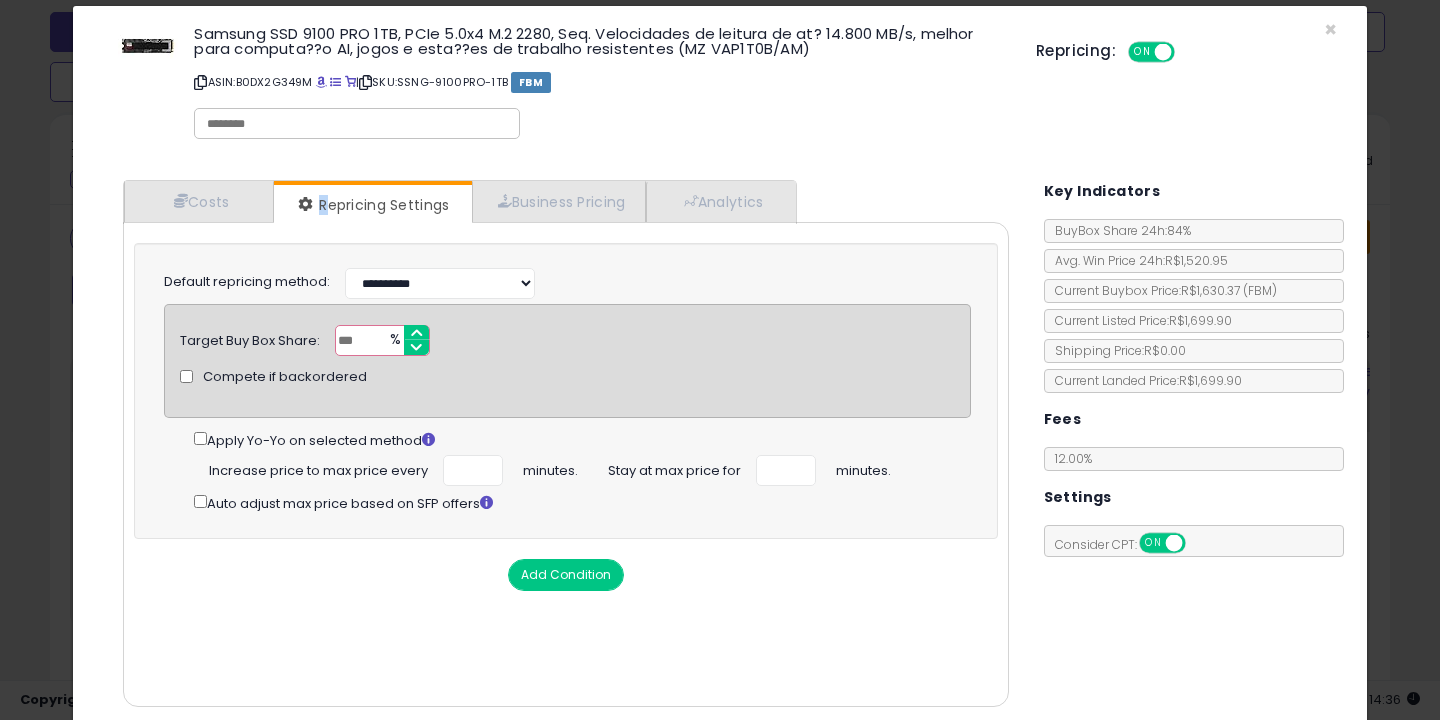 click on "Apply Yo-Yo on selected method" at bounding box center (582, 439) 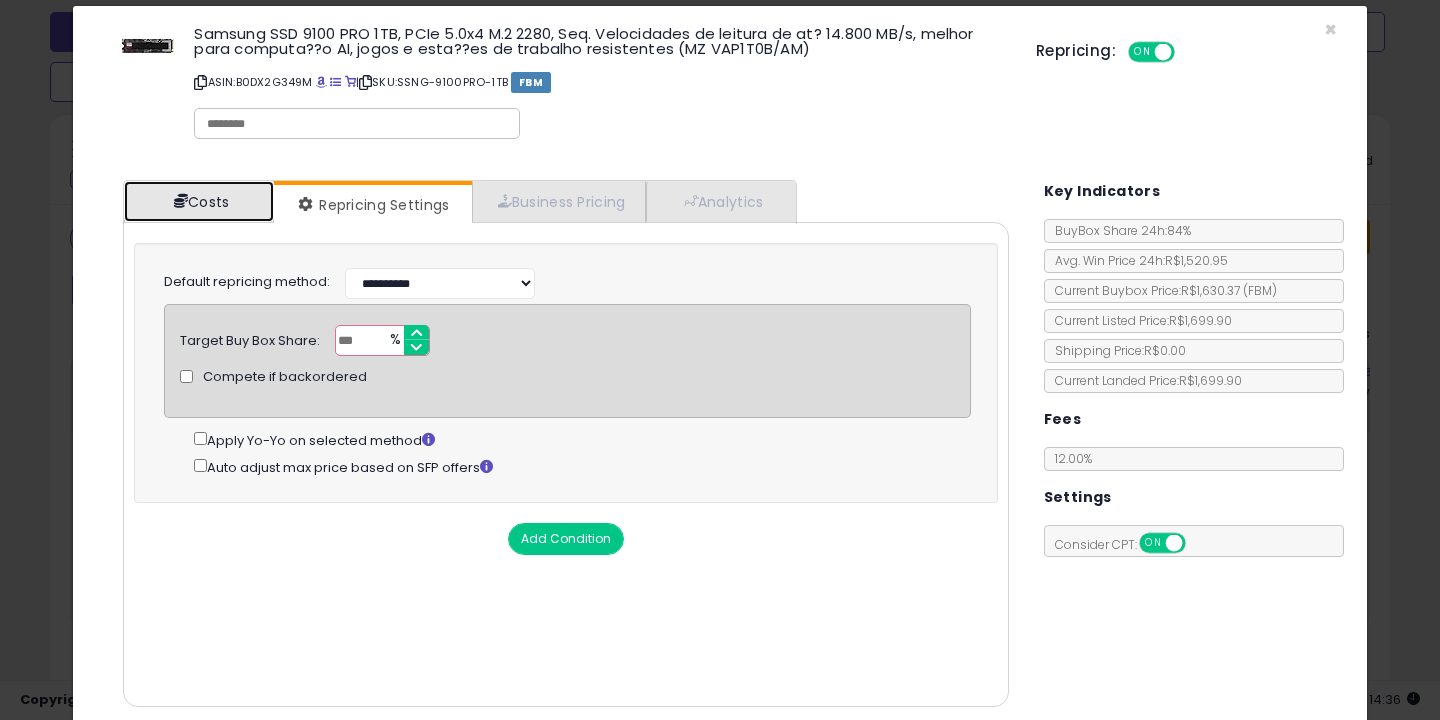 click on "Costs" at bounding box center (199, 201) 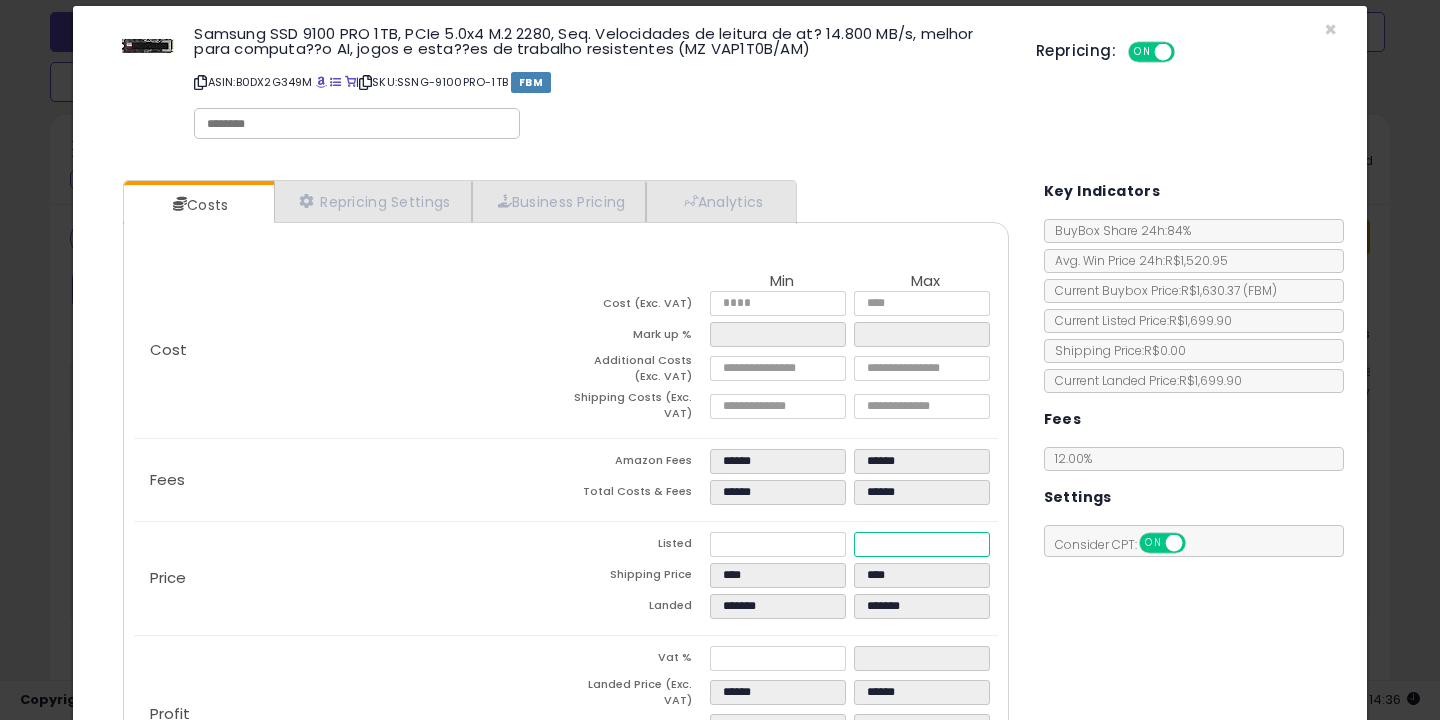 click on "*******" at bounding box center (922, 544) 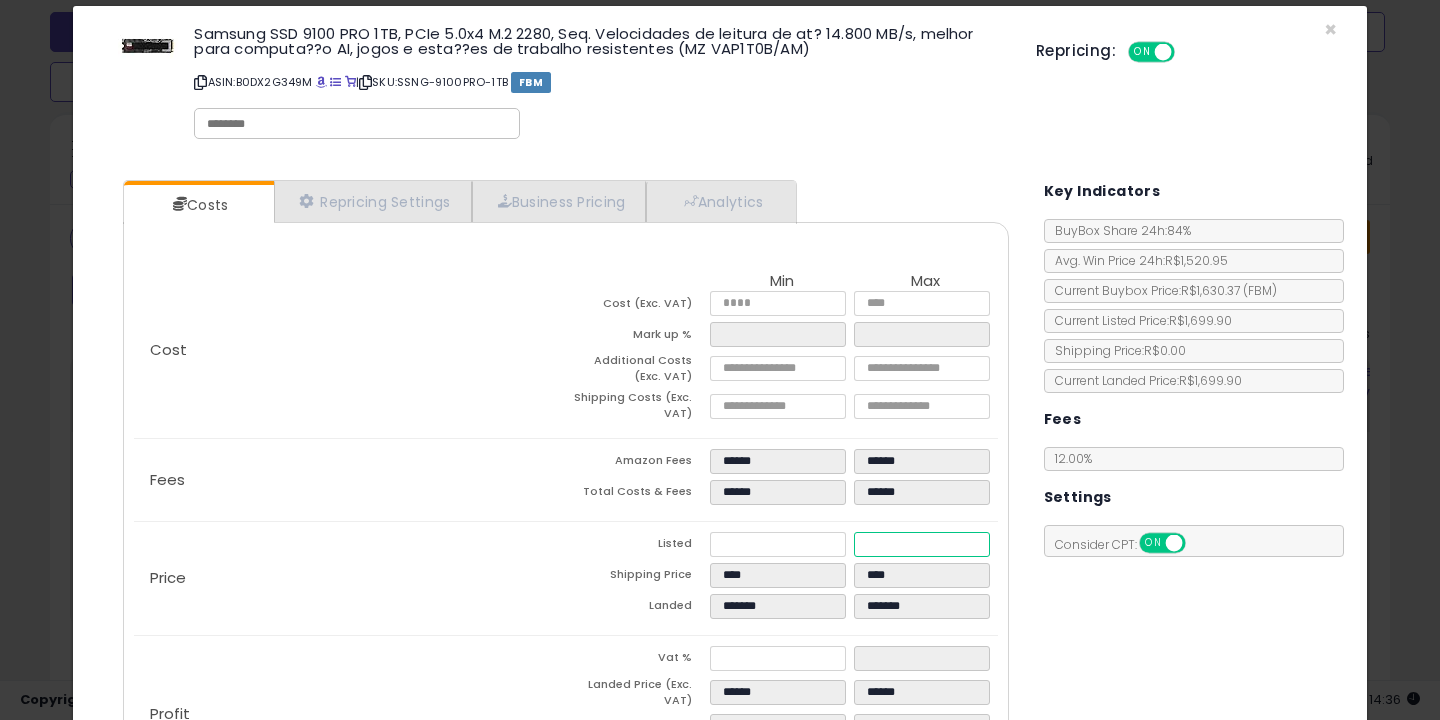 type on "****" 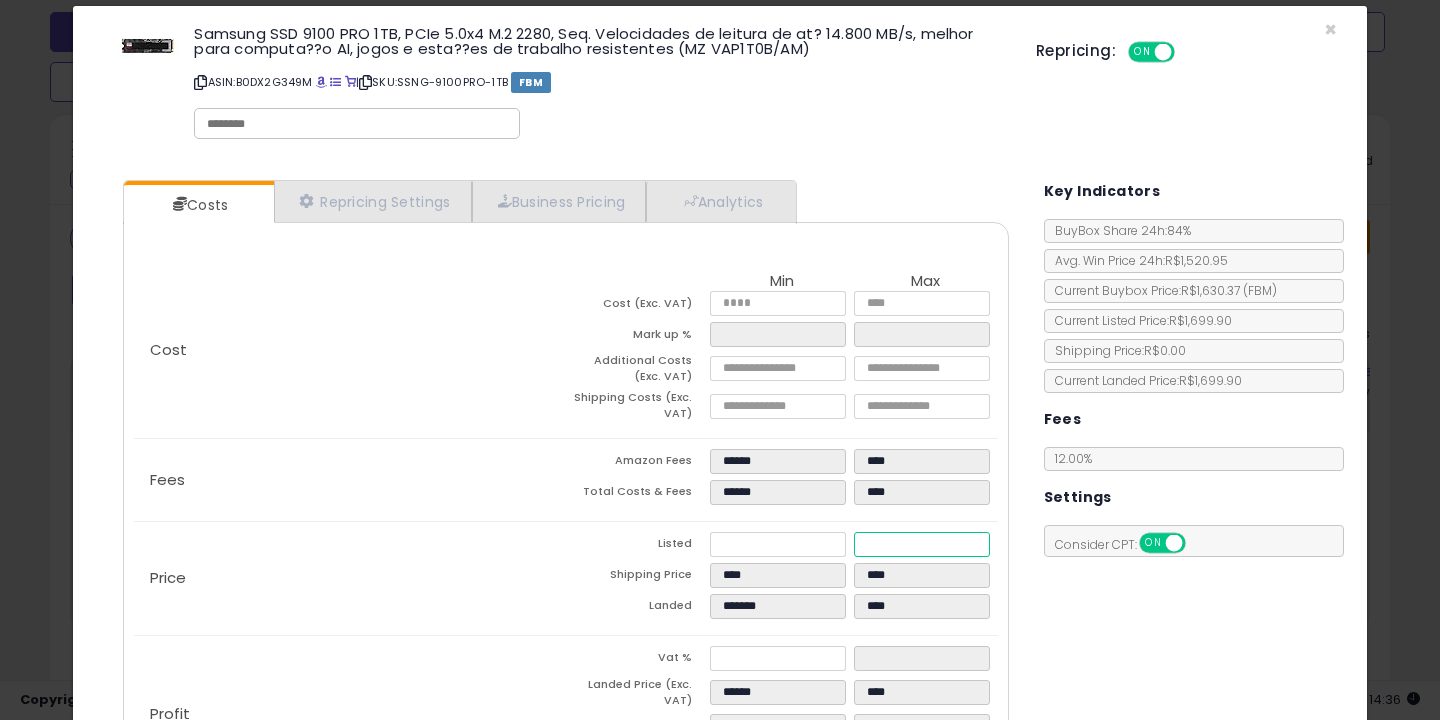 type on "****" 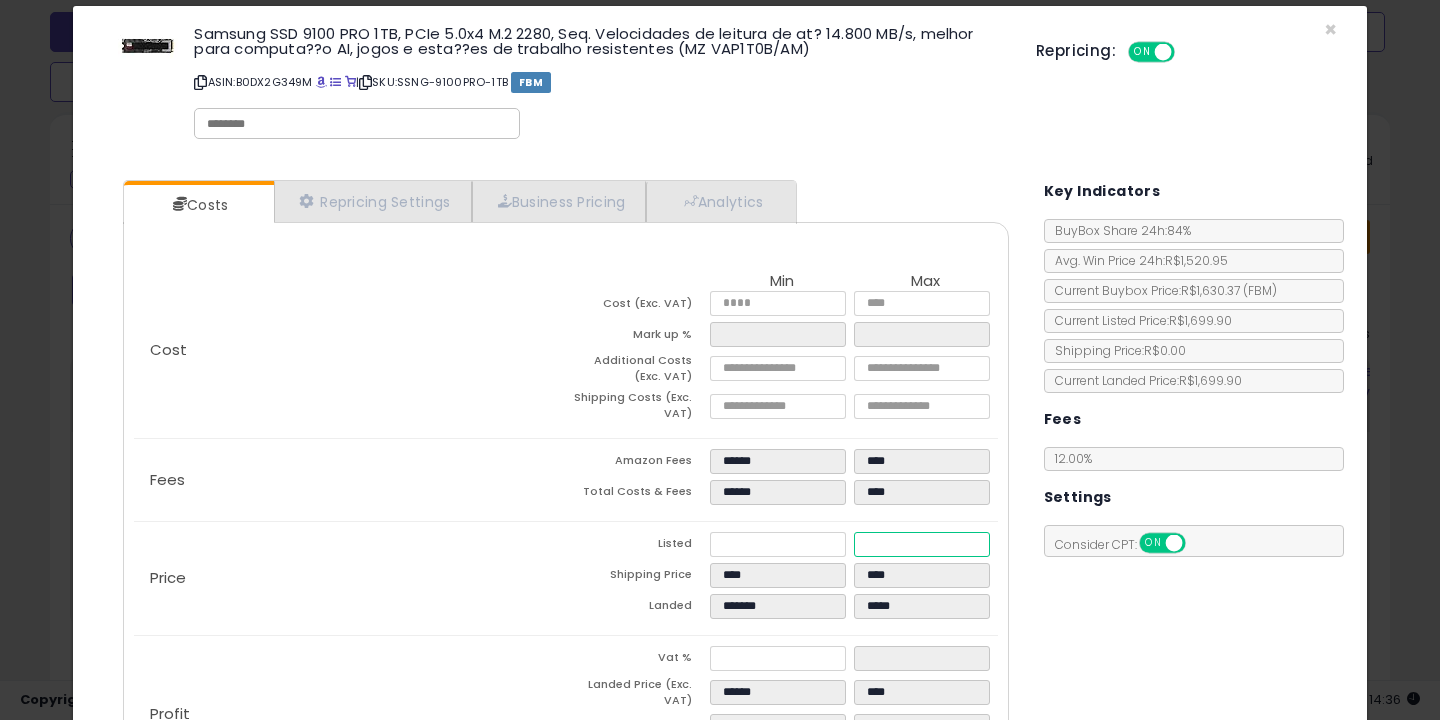 type on "*****" 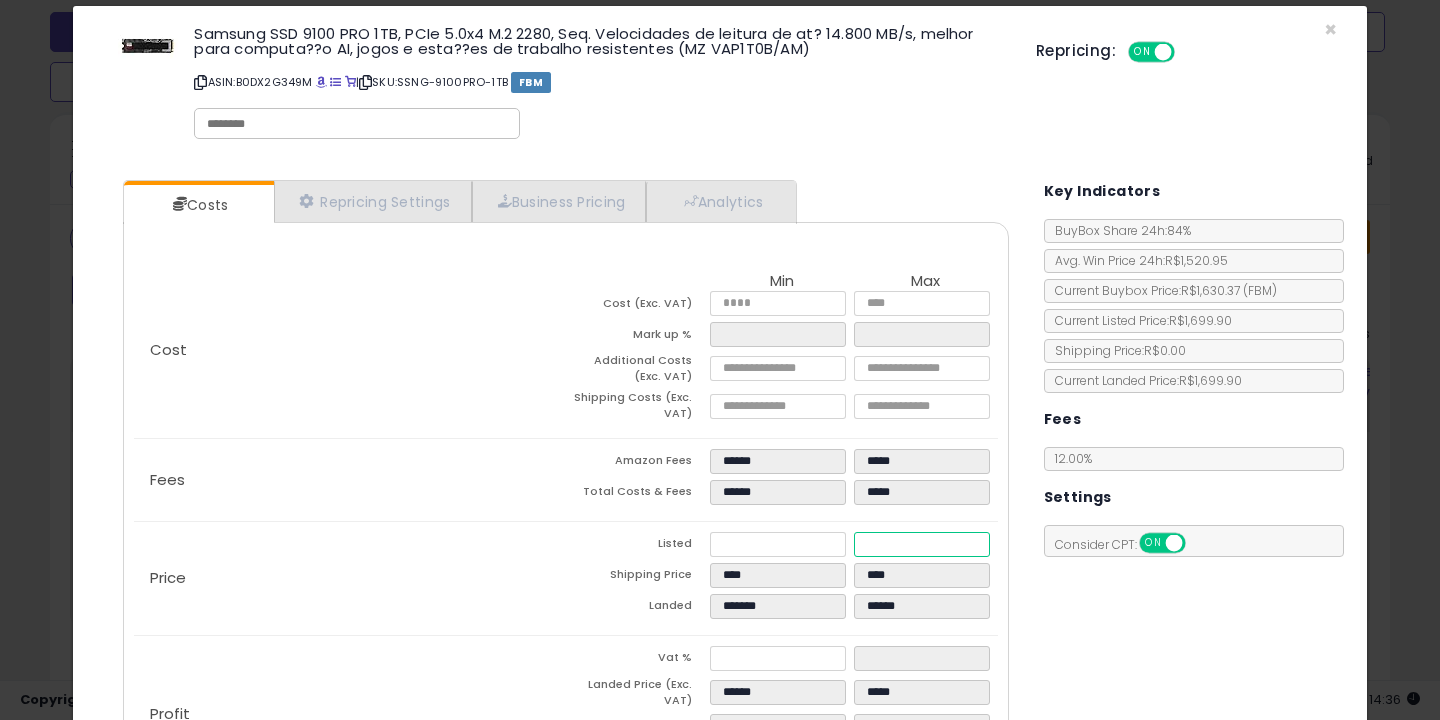 type on "******" 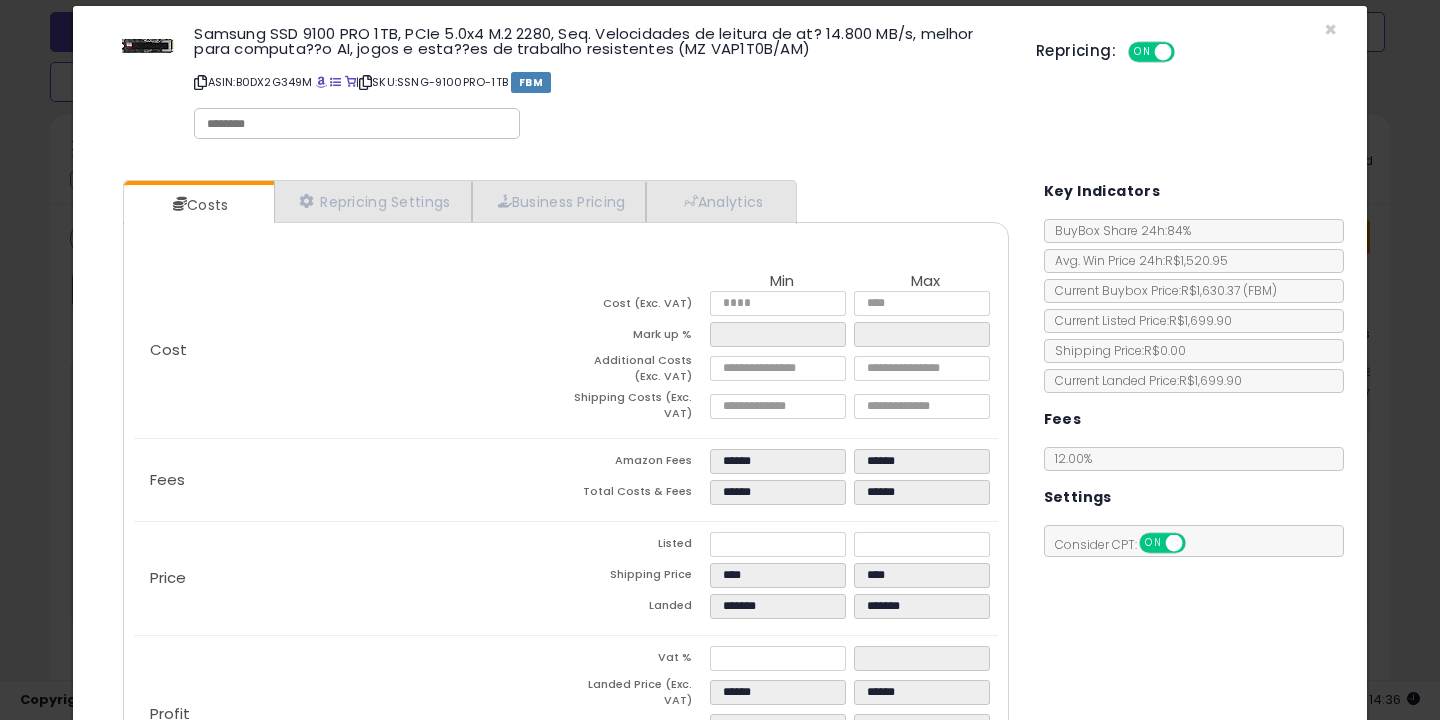 click on "Fees
Amazon Fees
******
******
Total Costs & Fees
******
******" 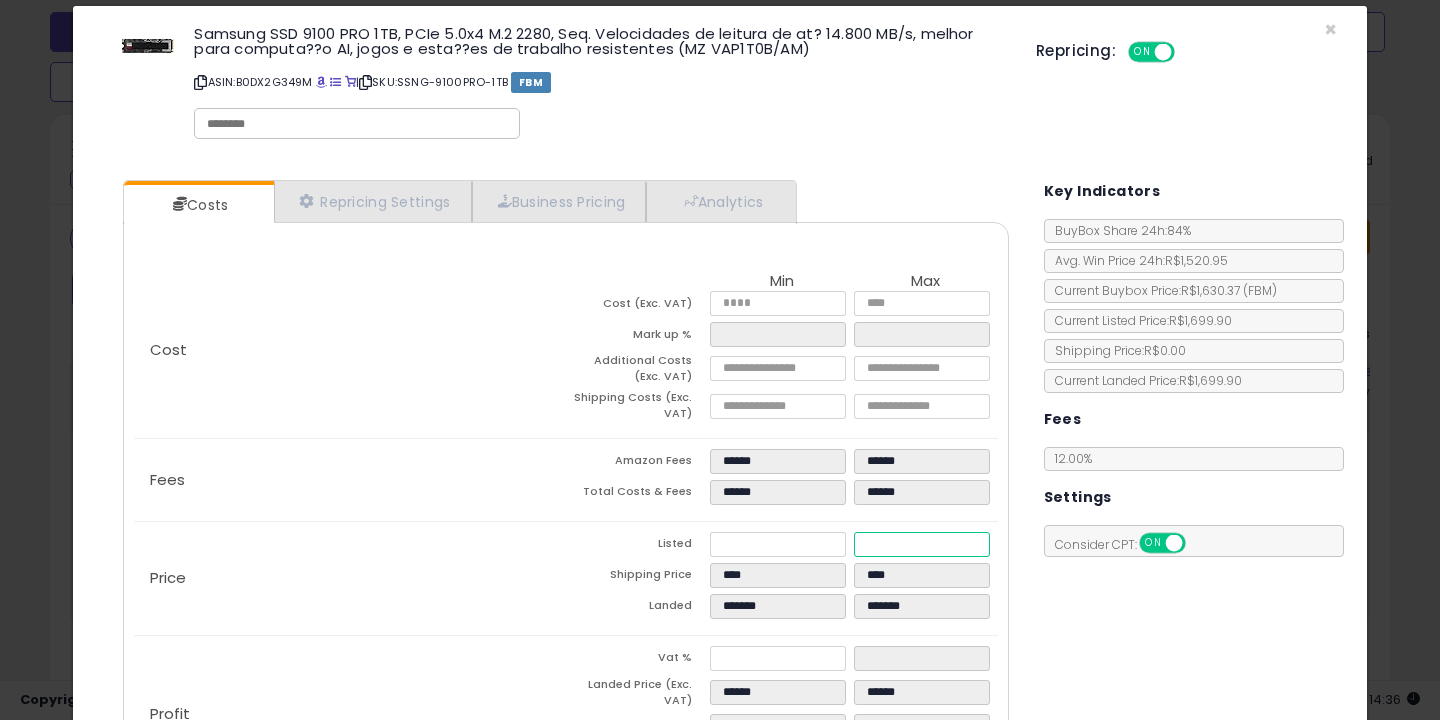 click on "*******" at bounding box center [922, 544] 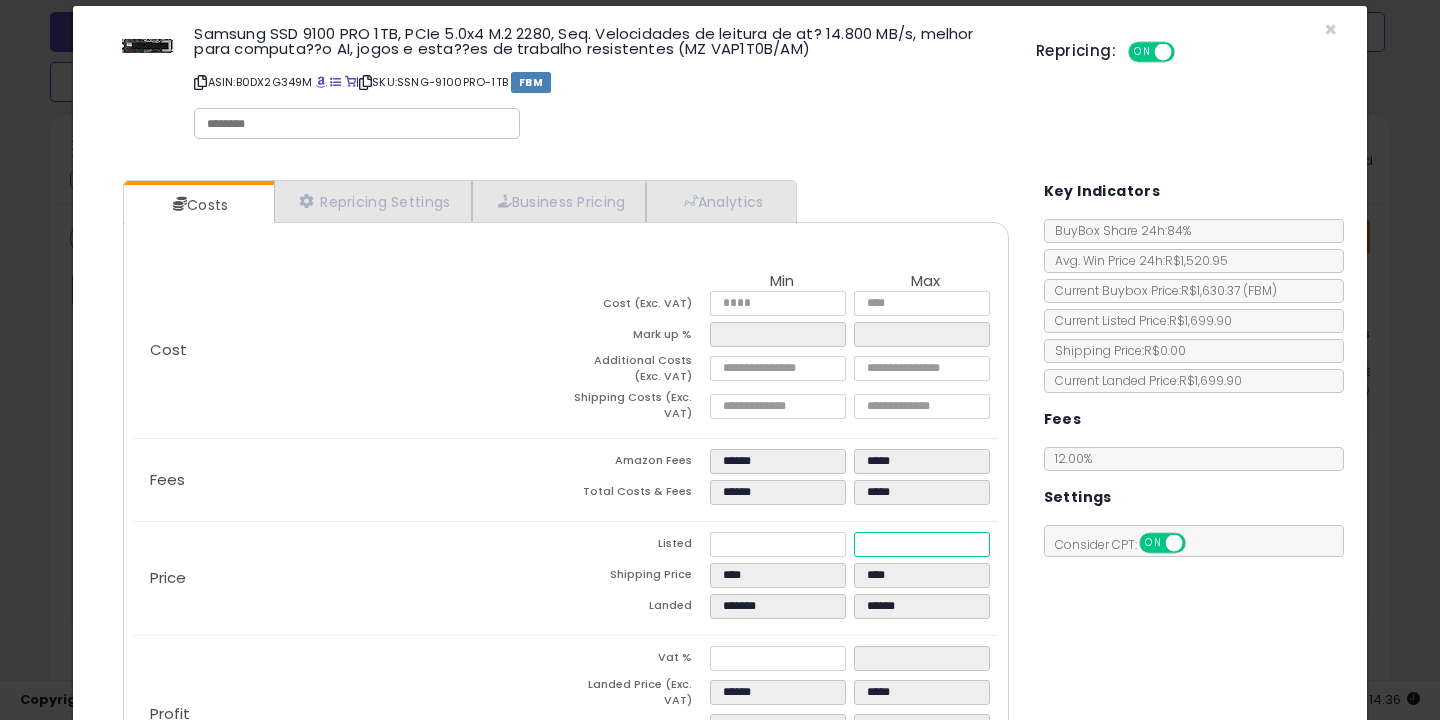 type on "******" 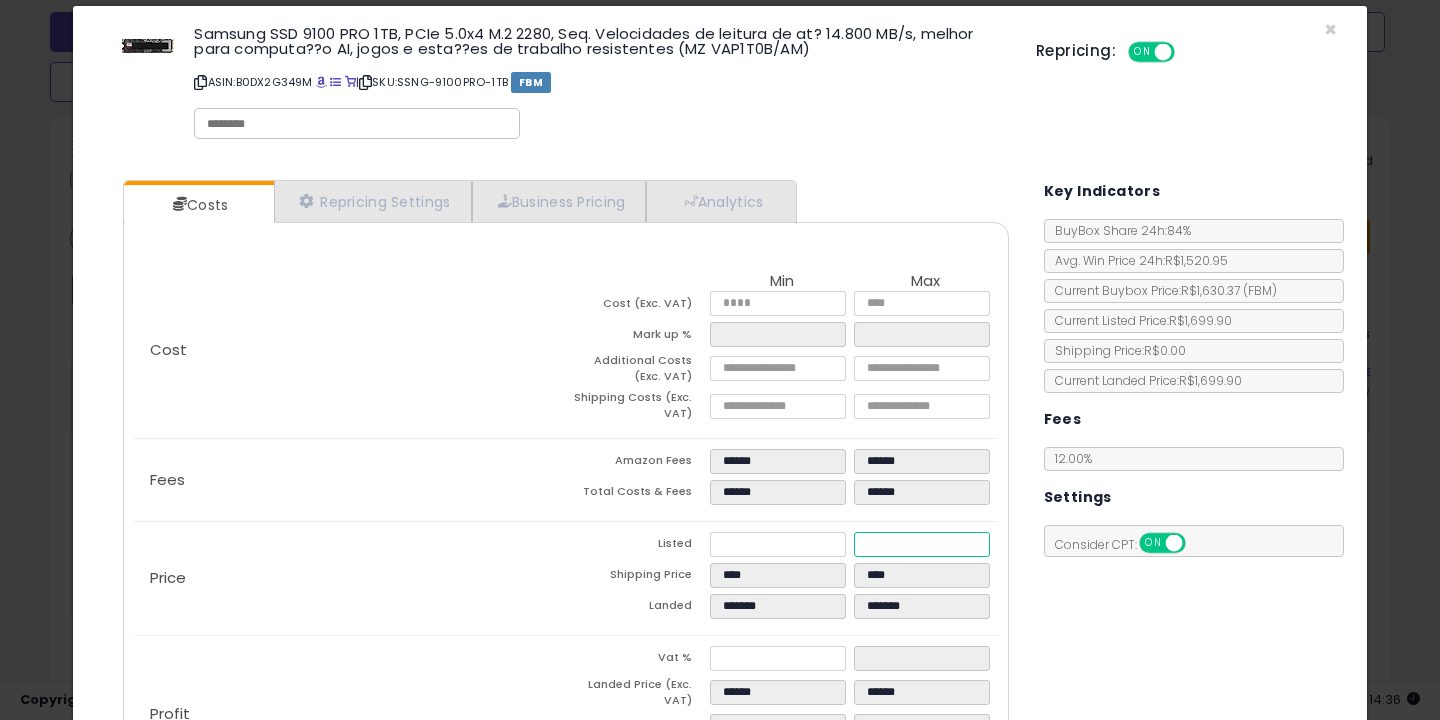 type on "*****" 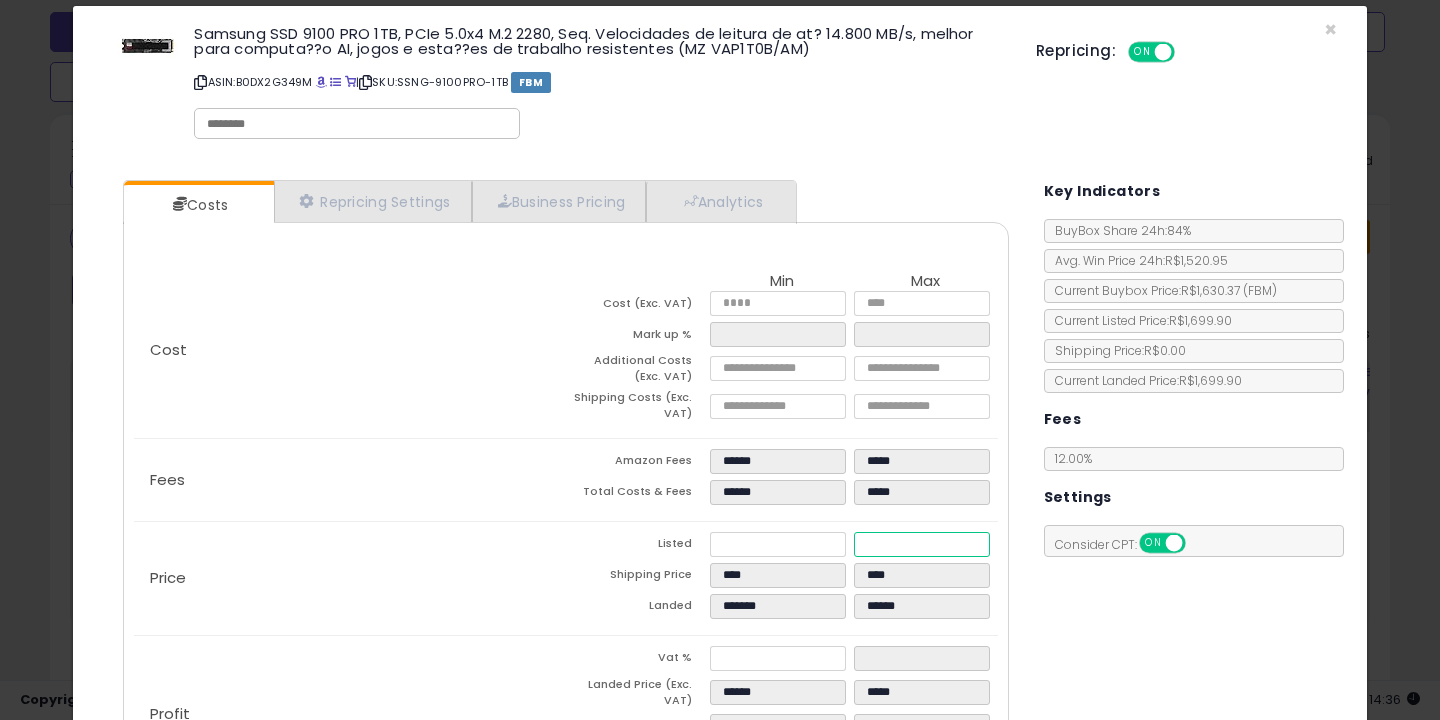 type on "****" 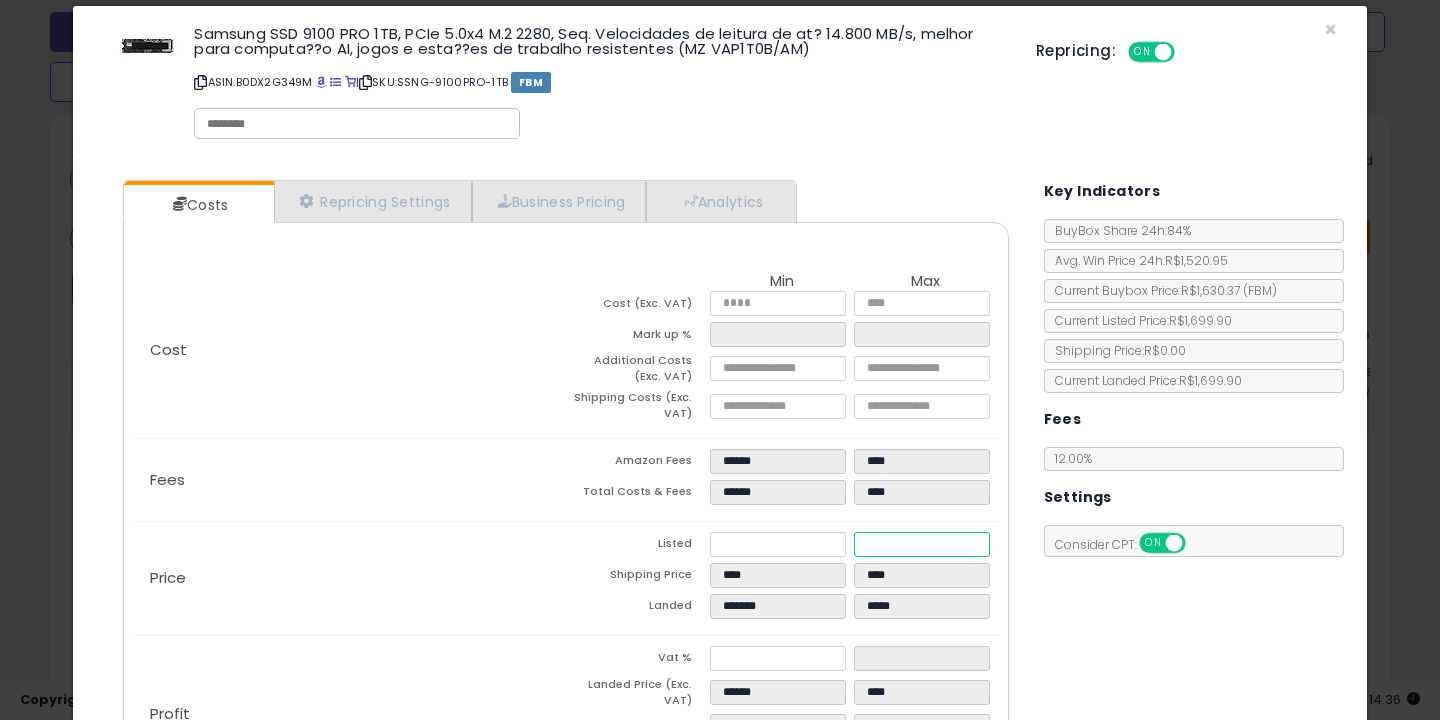 type on "*****" 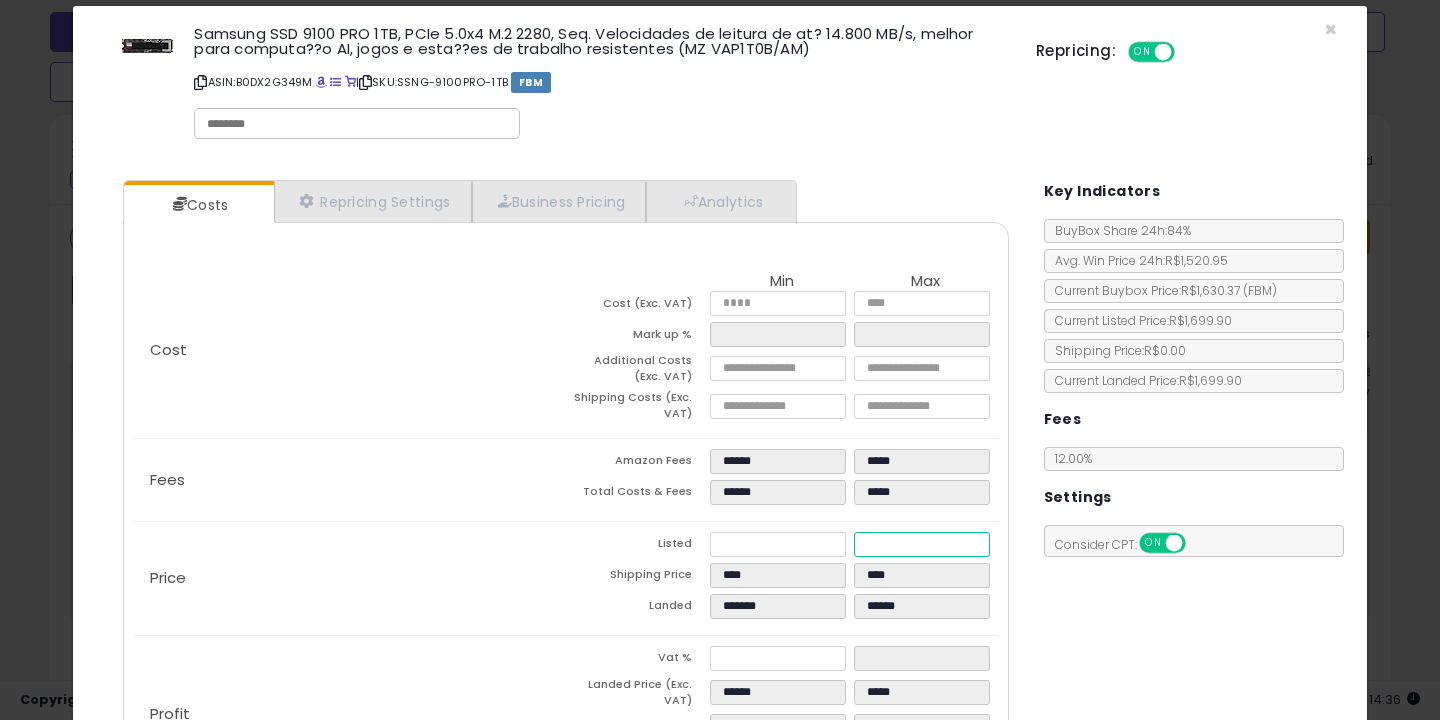 type on "******" 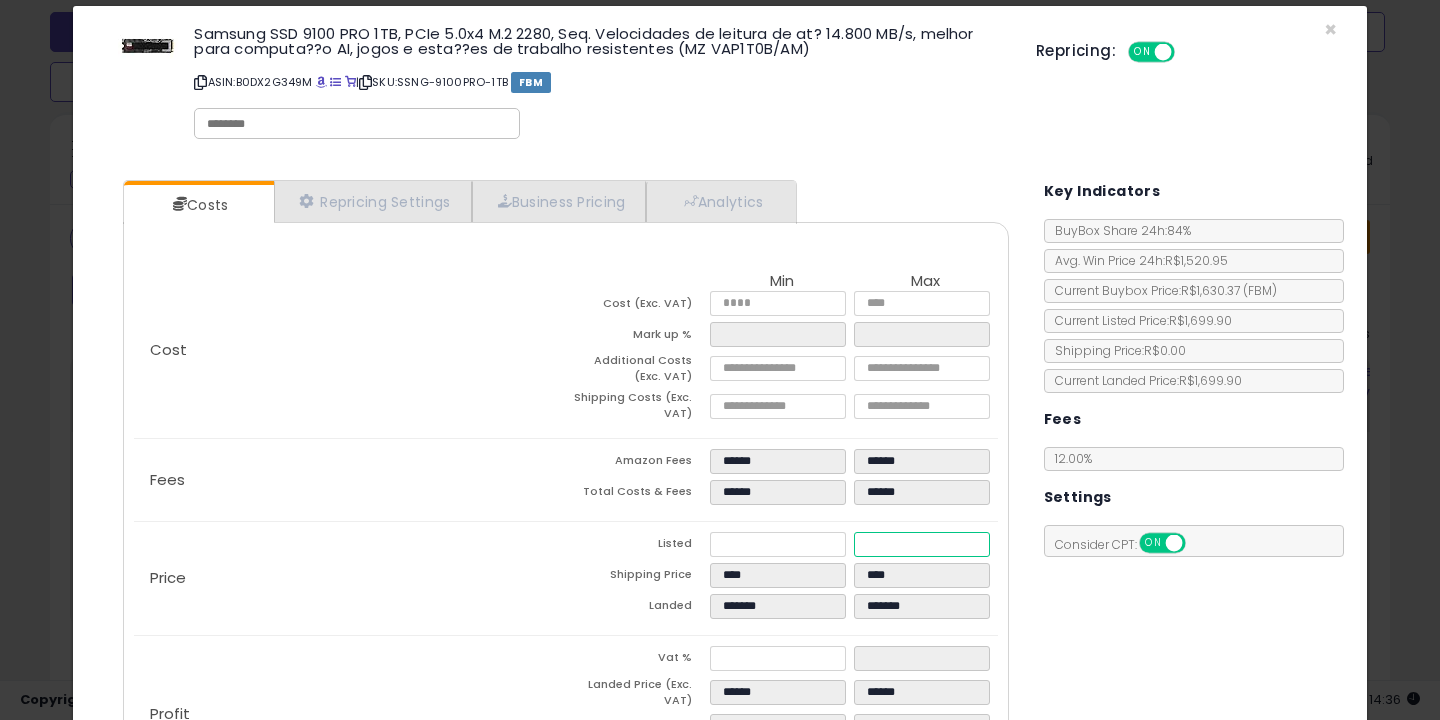 type on "*******" 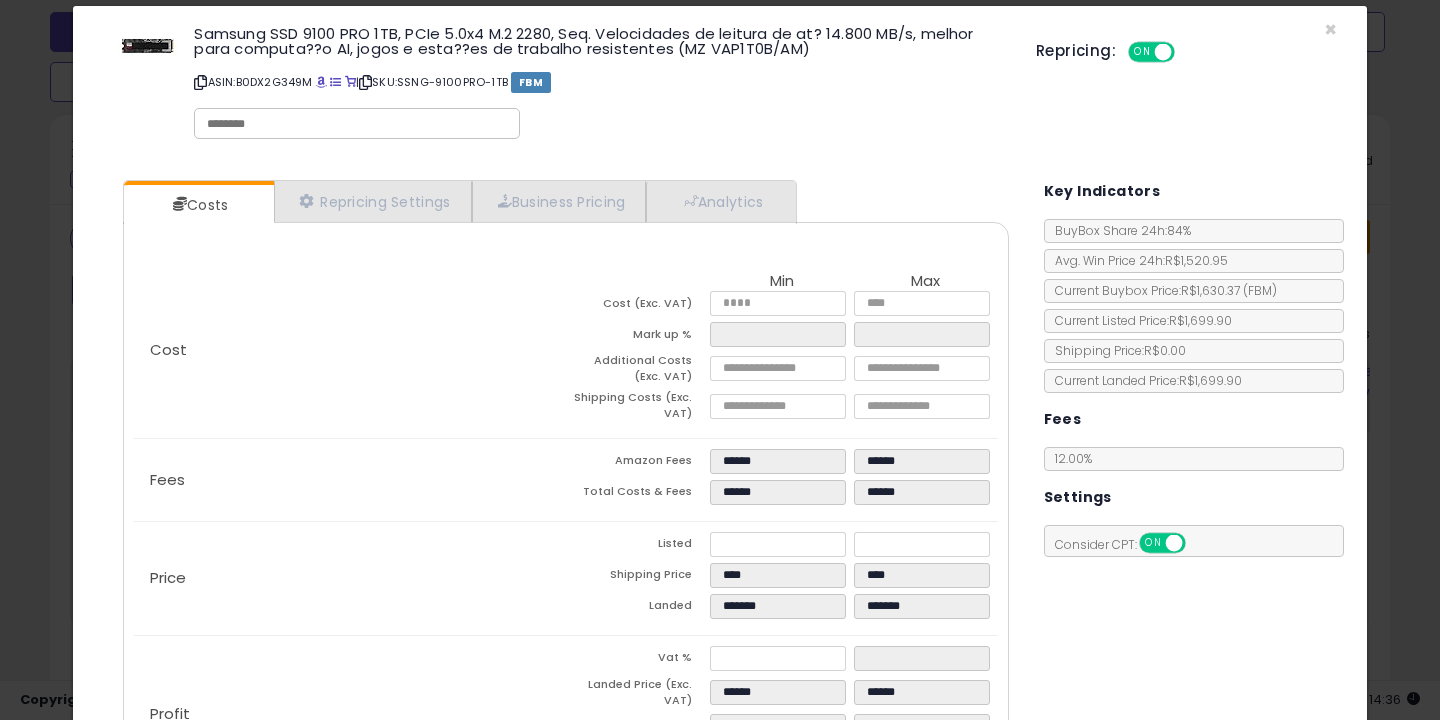 click on "Fees" at bounding box center [350, 480] 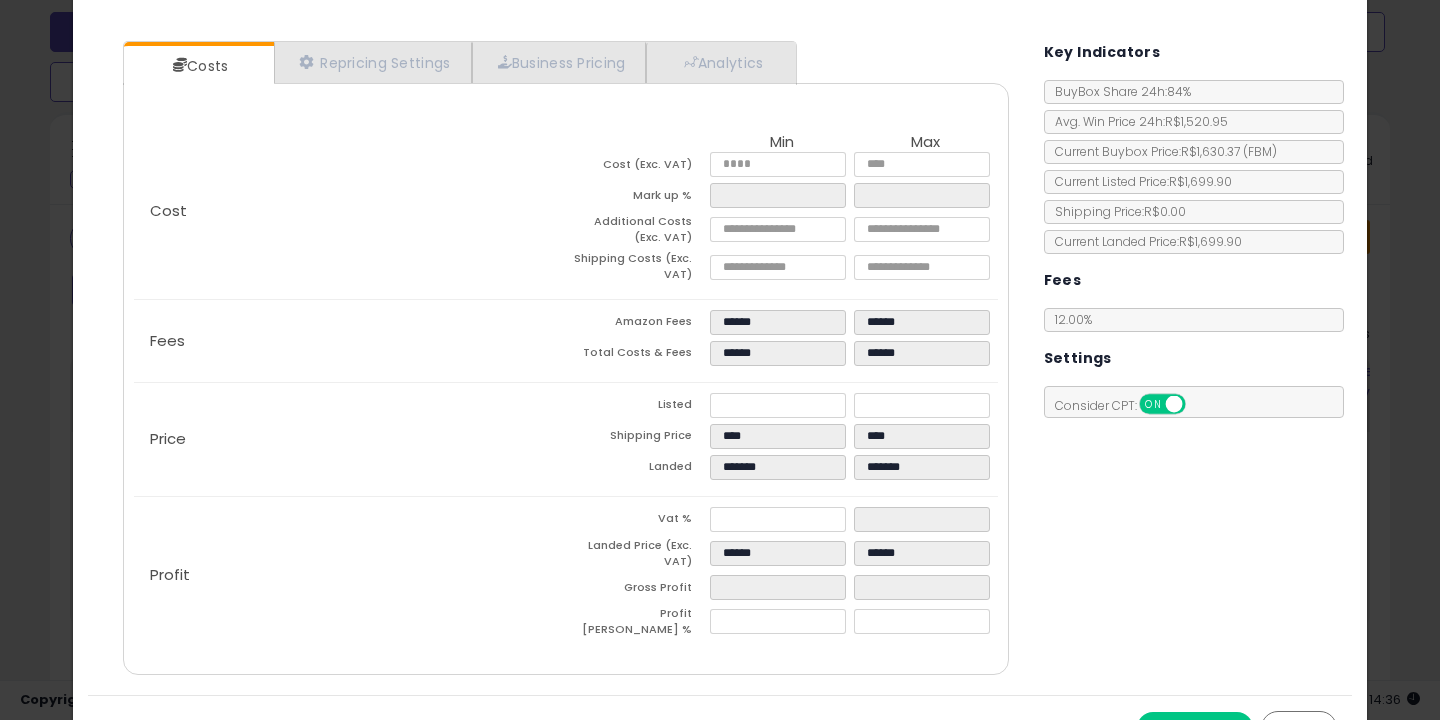 scroll, scrollTop: 196, scrollLeft: 0, axis: vertical 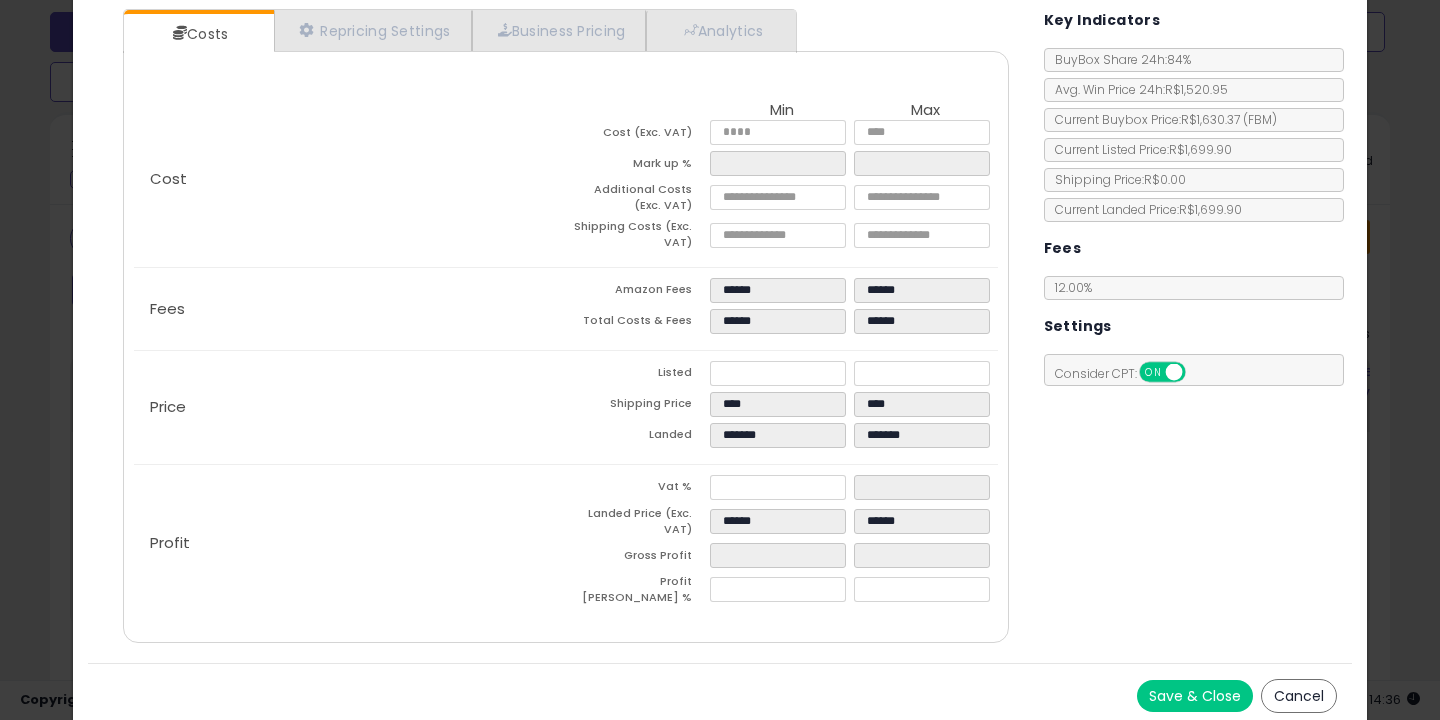 click on "Save & Close" at bounding box center (1195, 696) 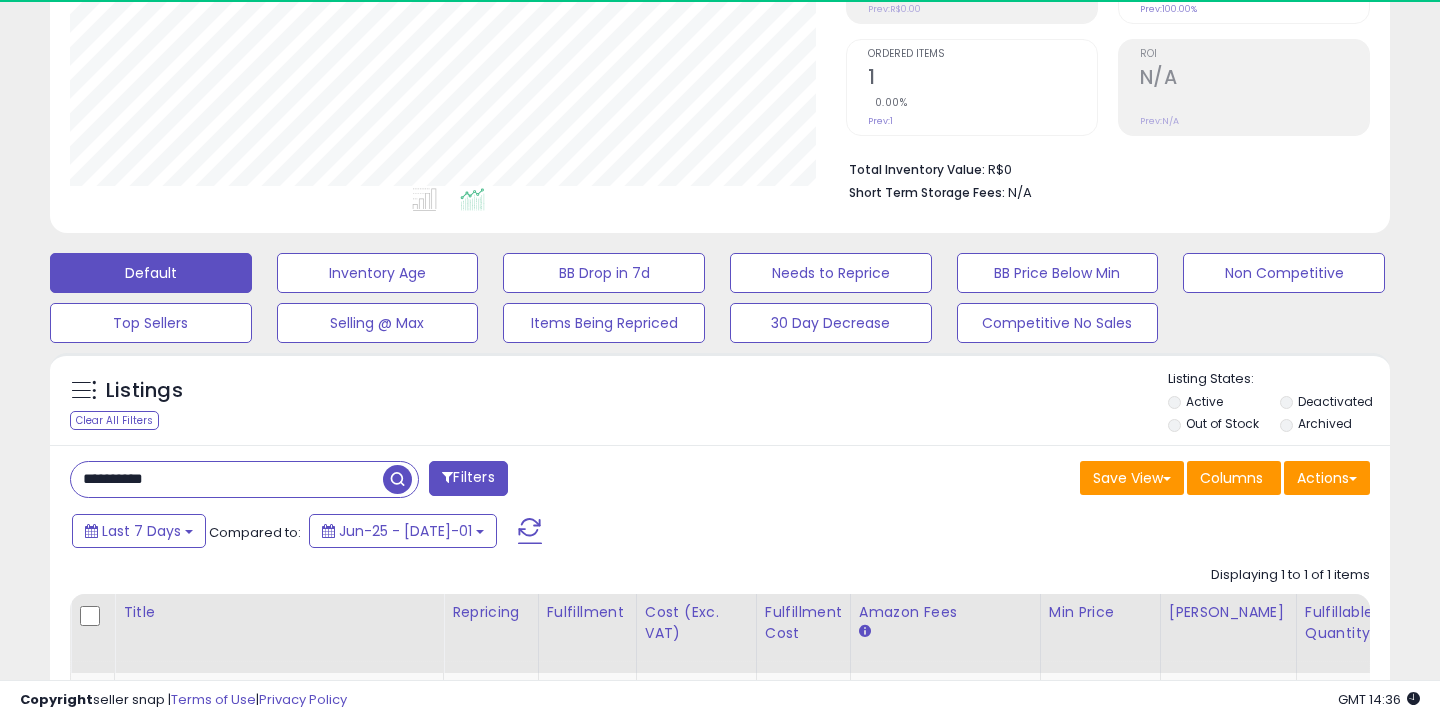 scroll, scrollTop: 317, scrollLeft: 0, axis: vertical 